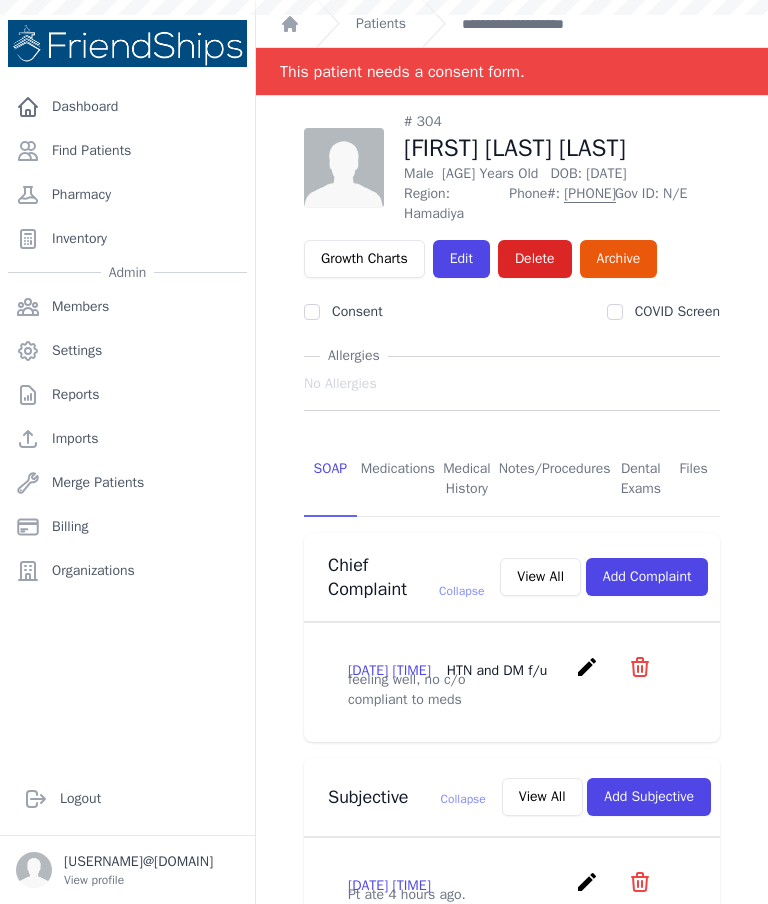 scroll, scrollTop: 0, scrollLeft: 0, axis: both 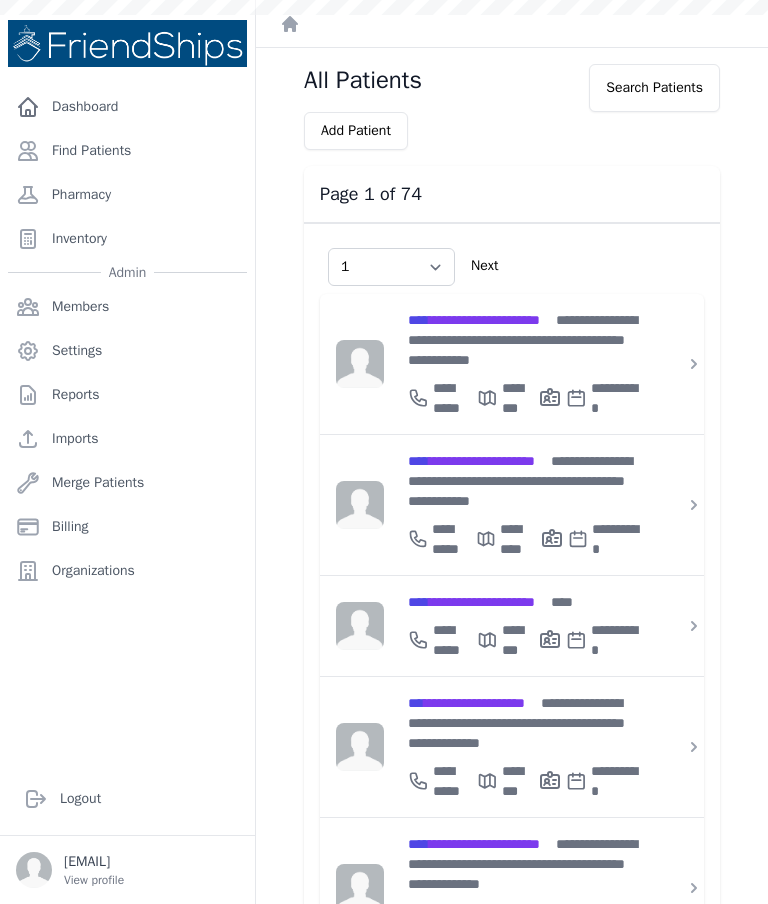 select on "1" 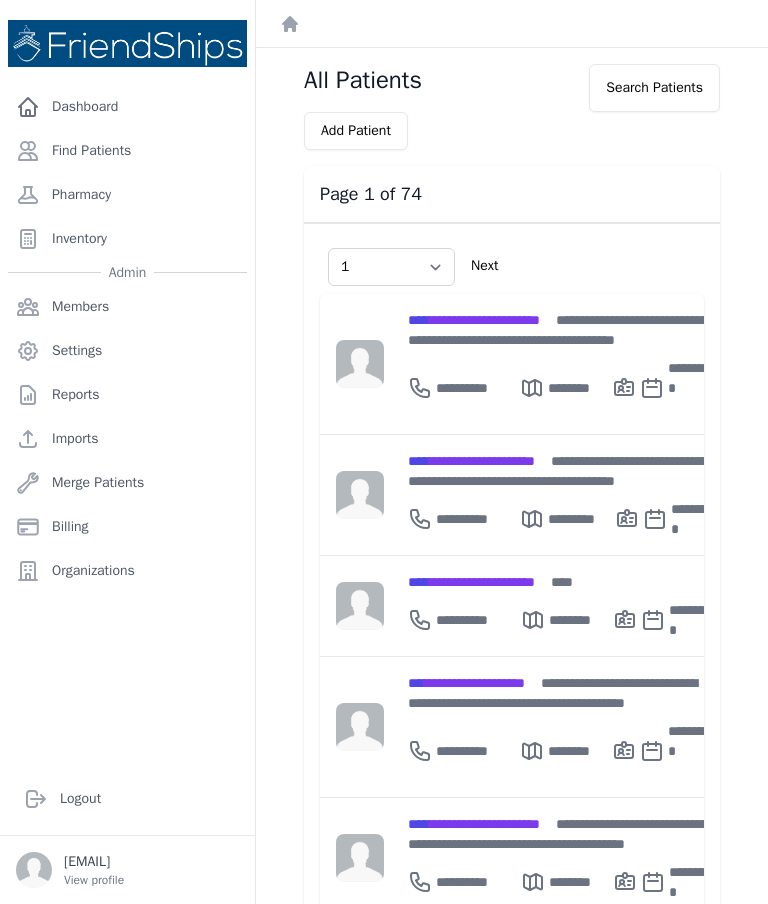 click on "Find Patients" at bounding box center (127, 151) 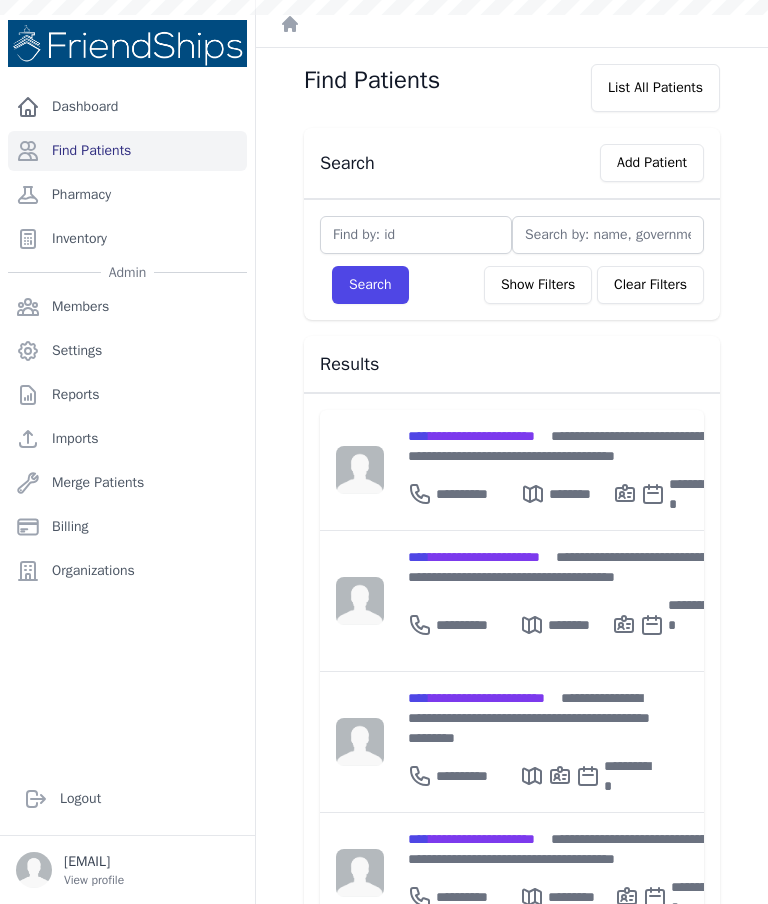 scroll, scrollTop: 0, scrollLeft: 0, axis: both 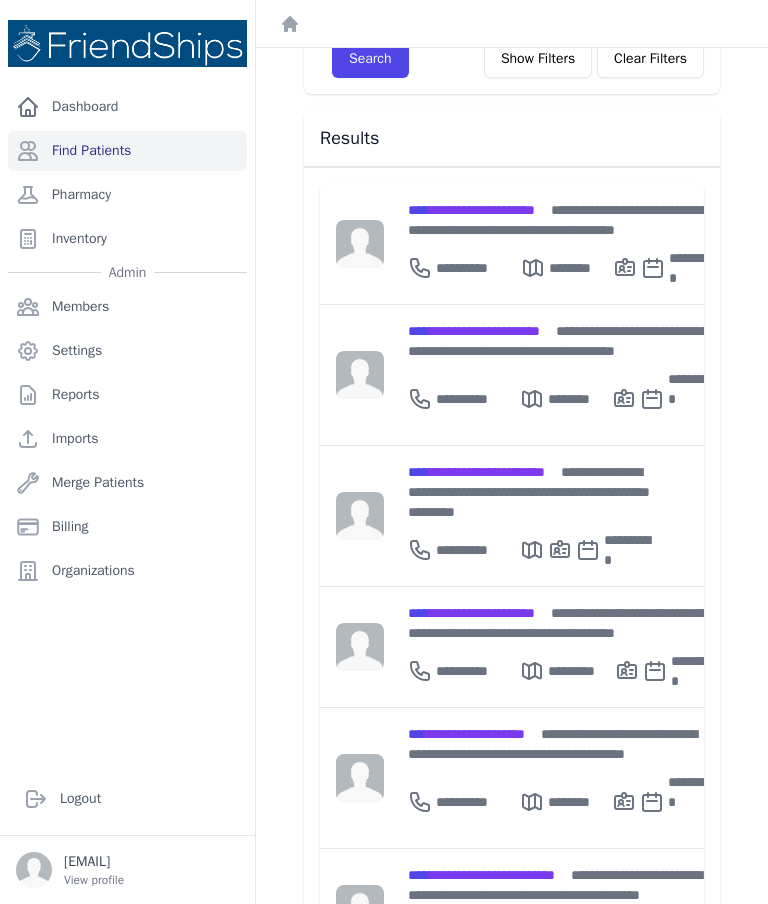 click on "**********" at bounding box center [563, 220] 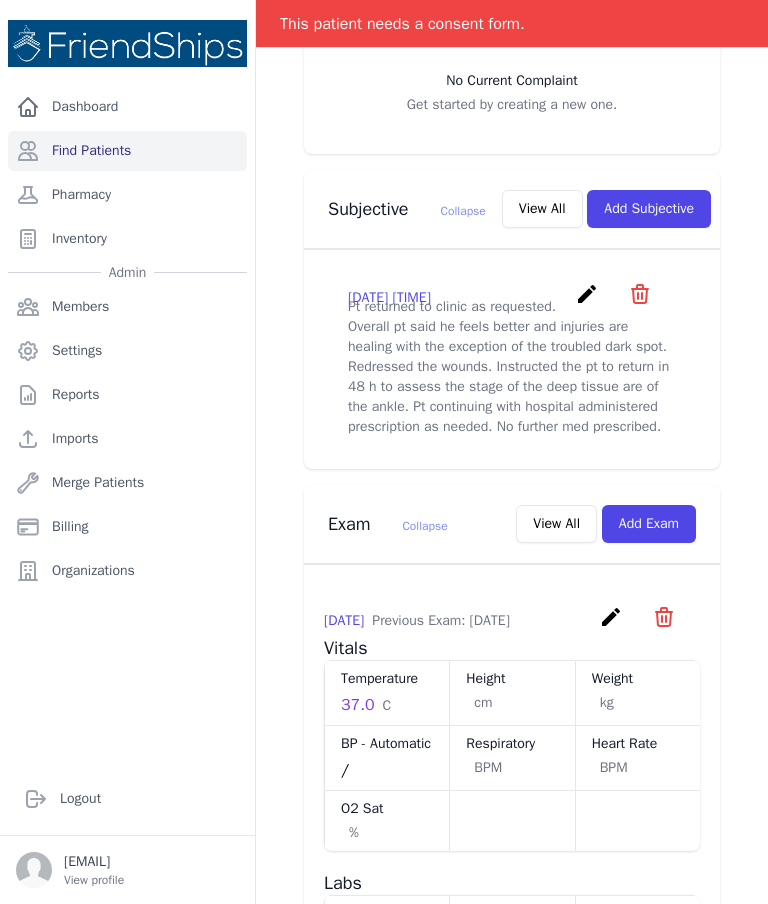 scroll, scrollTop: 577, scrollLeft: 0, axis: vertical 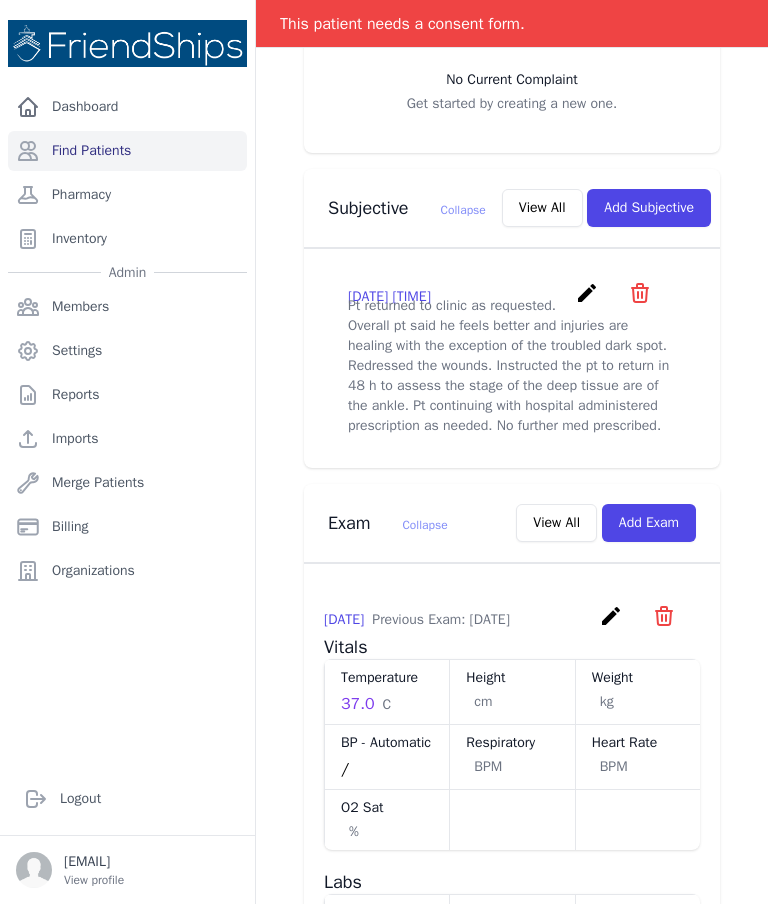 click on "create" at bounding box center [587, 293] 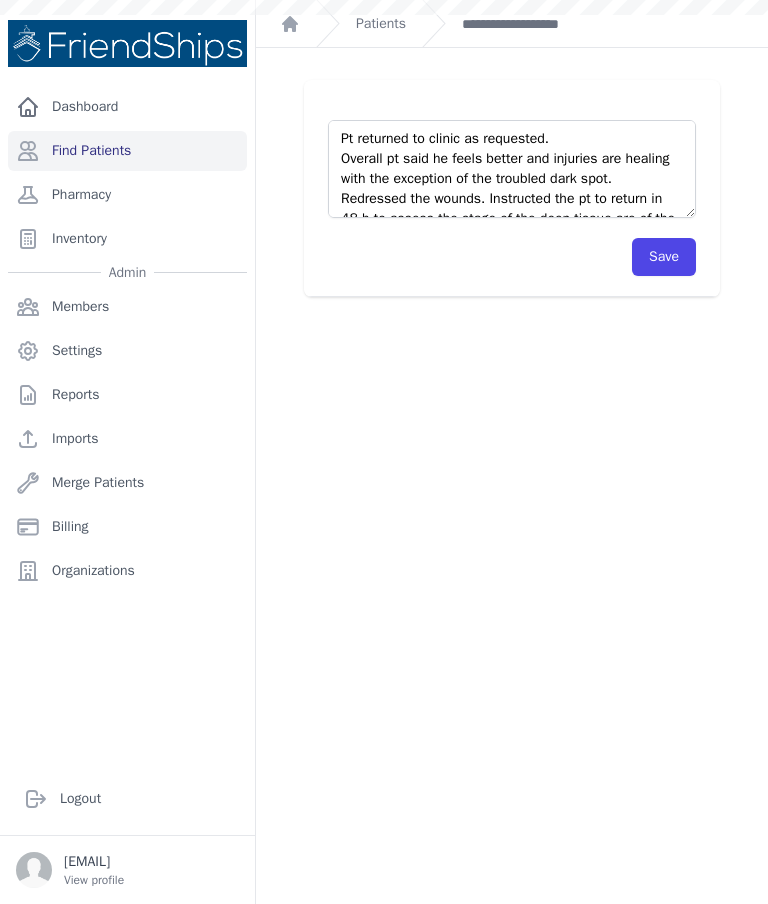 scroll, scrollTop: 0, scrollLeft: 0, axis: both 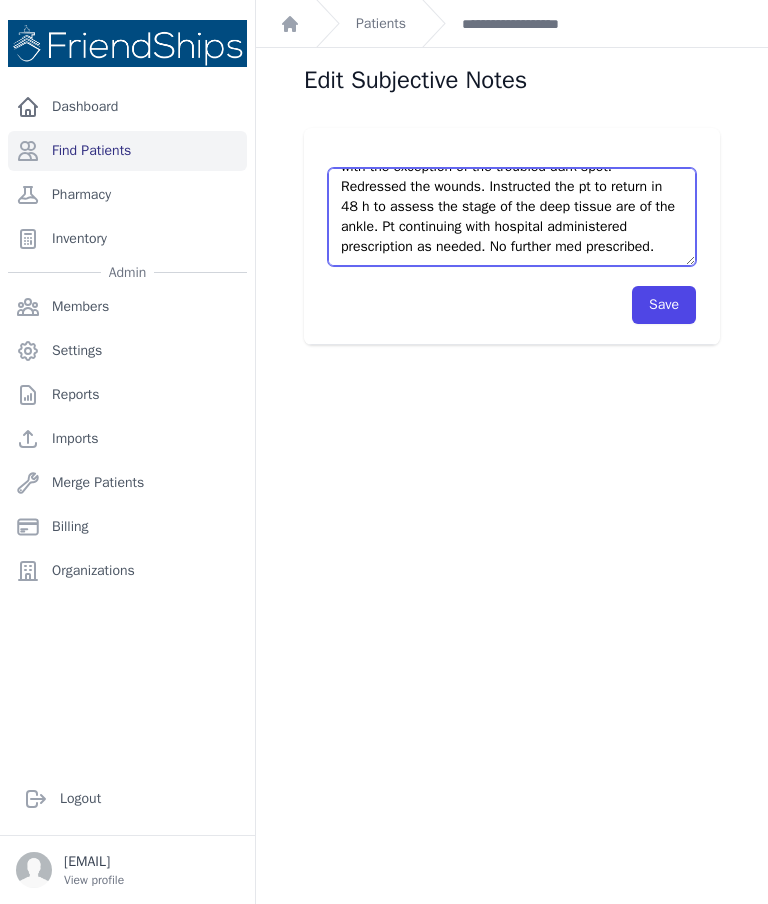 click on "Pt returned to clinic as requested.
Overall pt said he feels better and injuries are healing with the exception of the troubled dark spot.
Redressed the wounds. Instructed the pt to return in 48 h to assess the stage of the deep tissue are of the ankle. Pt continuing with hospital administered prescription as needed. No further med prescribed." at bounding box center (512, 217) 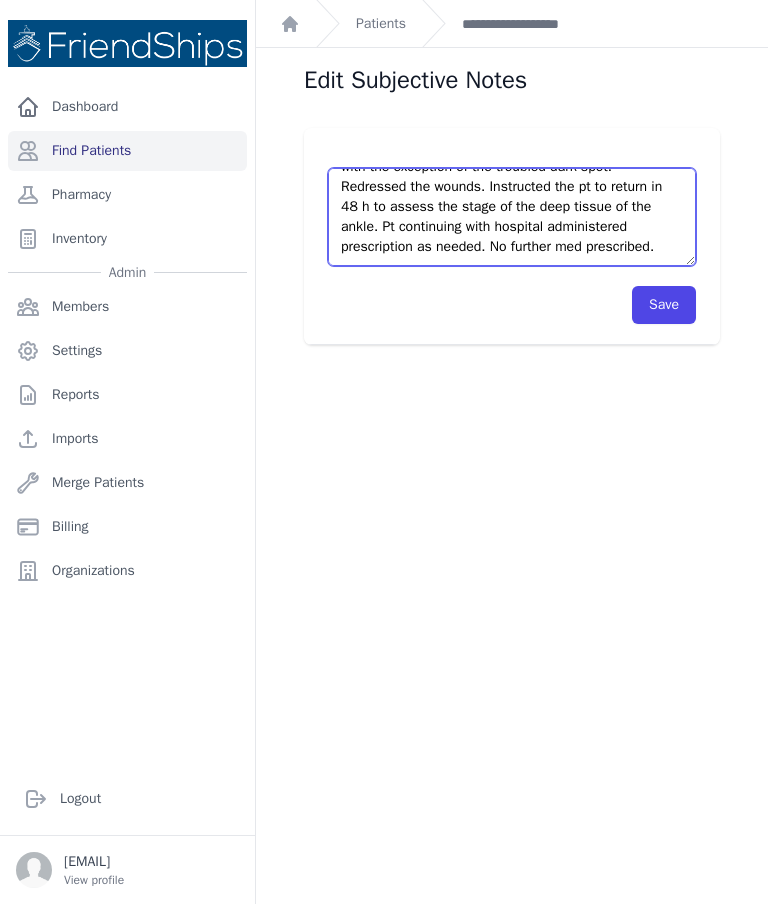 type on "Pt returned to clinic as requested.
Overall pt said he feels better and injuries are healing with the exception of the troubled dark spot.
Redressed the wounds. Instructed the pt to return in 48 h to assess the stage of the deep tissue of the ankle. Pt continuing with hospital administered prescription as needed. No further med prescribed." 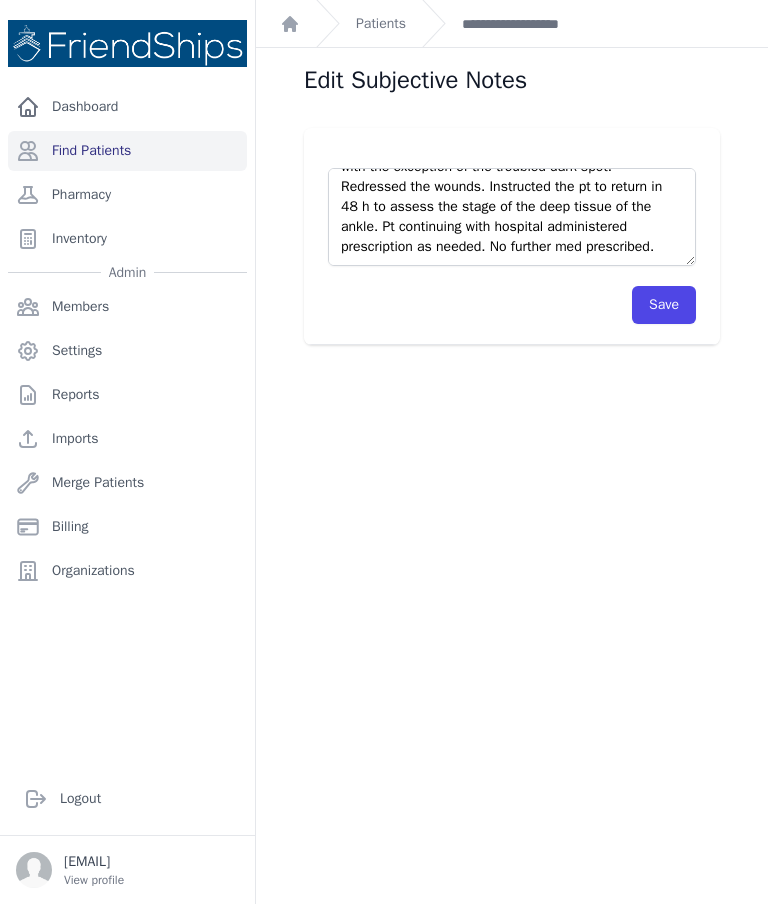 click on "Save" at bounding box center (664, 305) 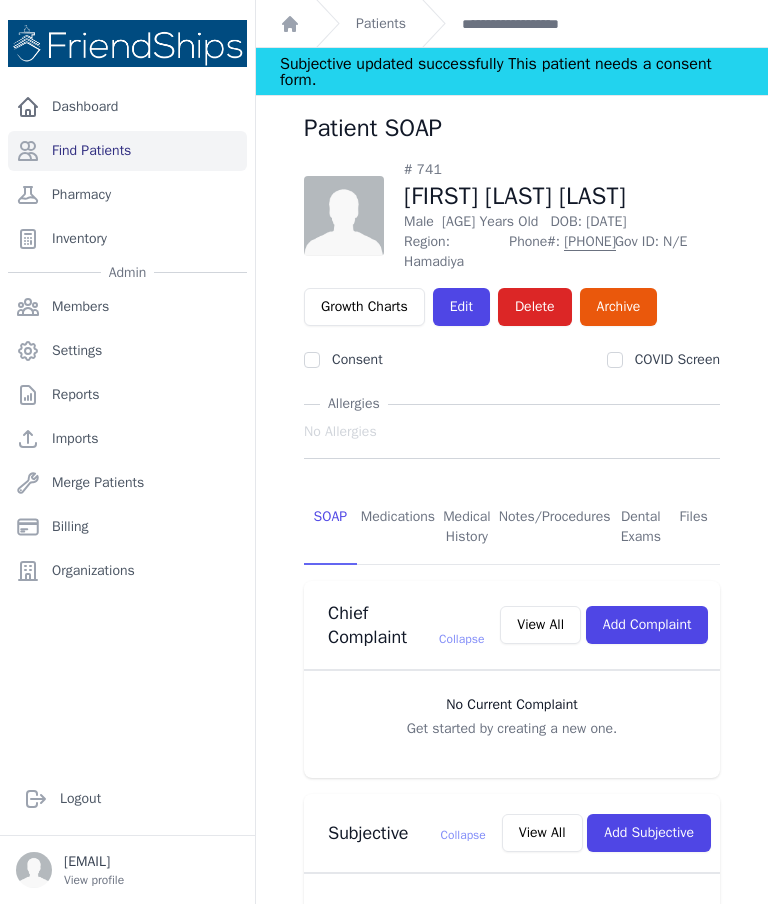 click on "Patients" at bounding box center (381, 24) 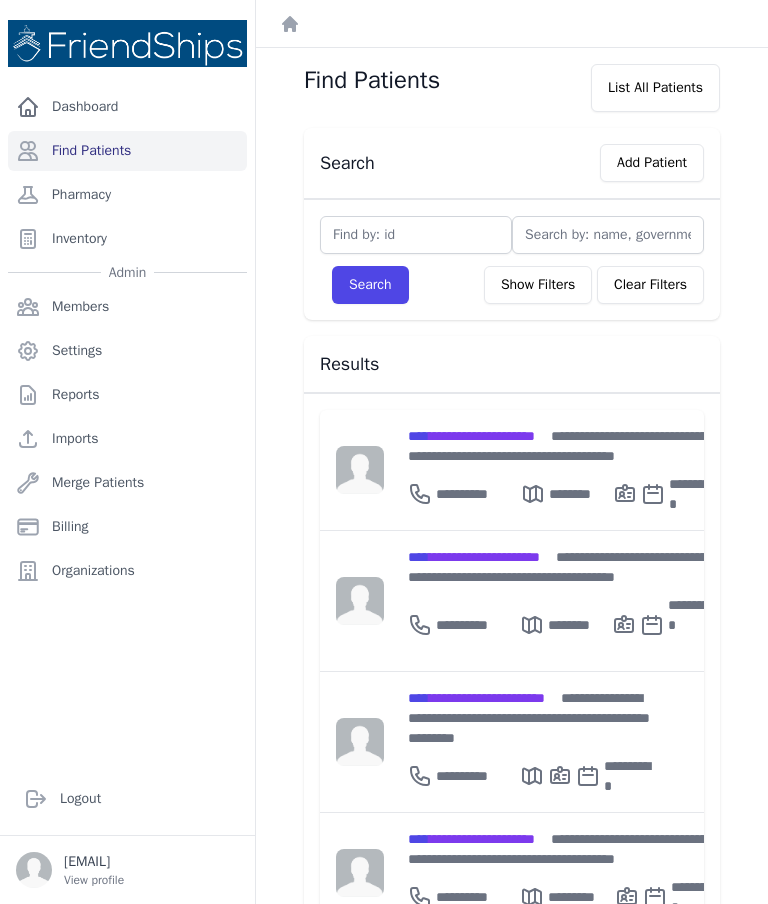 click on "**********" at bounding box center (562, 567) 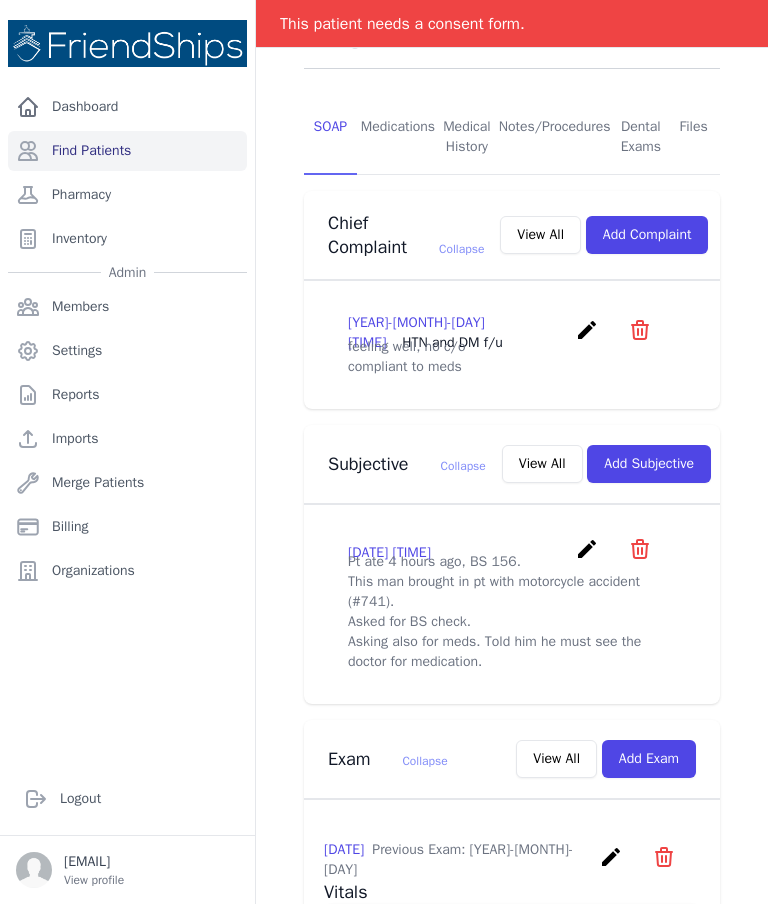 scroll, scrollTop: 345, scrollLeft: 0, axis: vertical 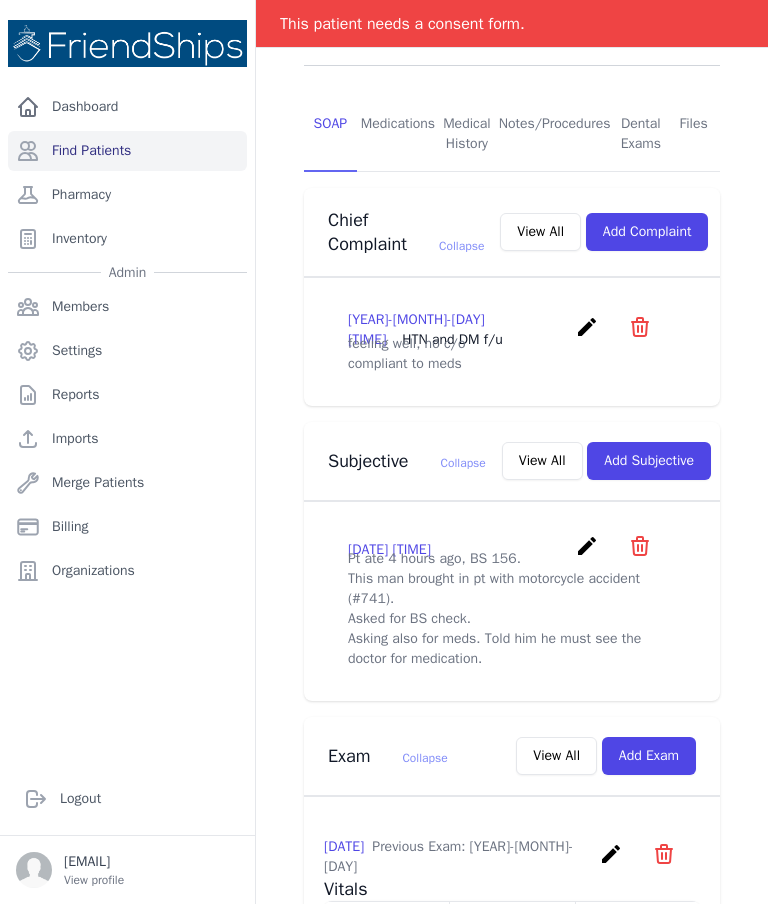 click on "create" at bounding box center (587, 546) 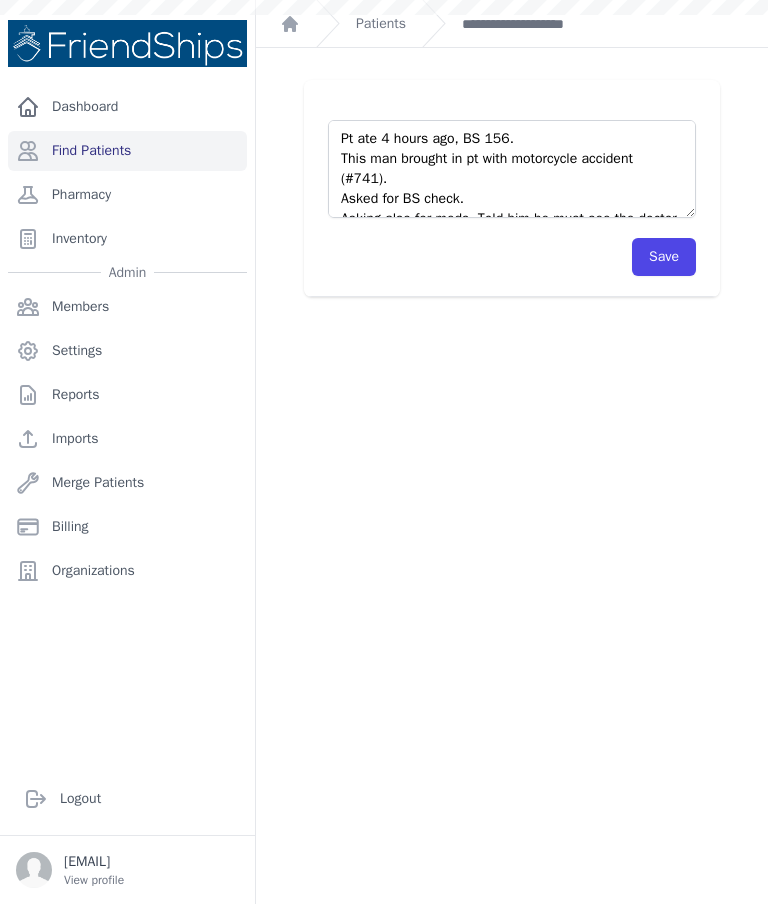 scroll, scrollTop: 0, scrollLeft: 0, axis: both 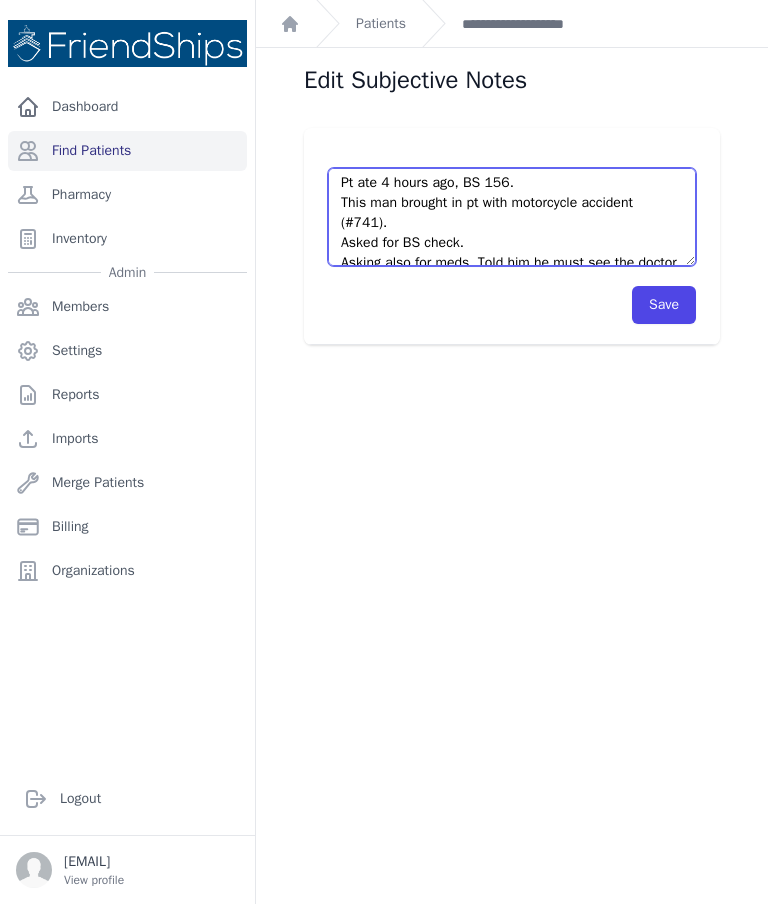 click on "Pt ate 4 hours ago, BS 156.
This man brought in pt with motorcycle accident (#741).
Asked for BS check.
Asking also for meds. Told him he must see the doctor for medication." at bounding box center (512, 217) 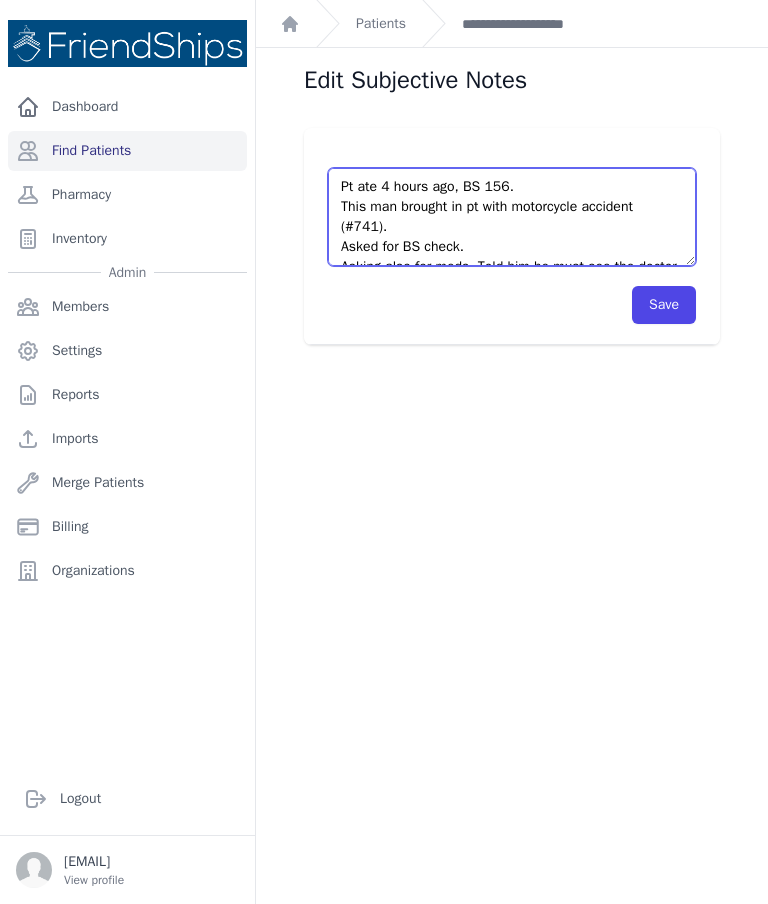 scroll, scrollTop: 0, scrollLeft: 0, axis: both 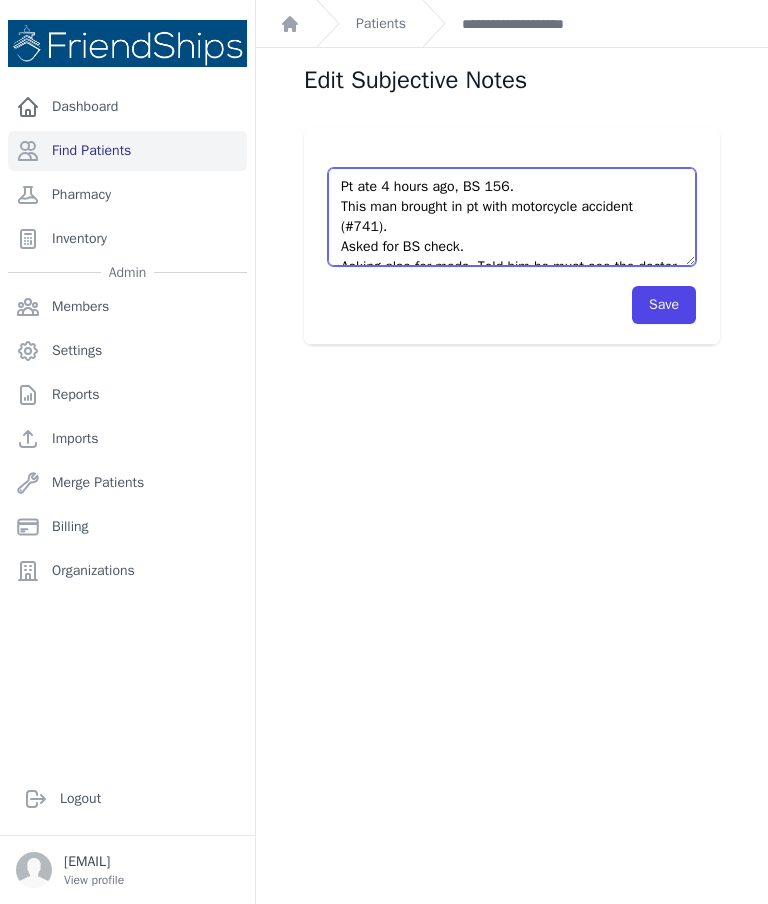 click on "Pt ate 4 hours ago, BS 156.
This man brought in pt with motorcycle accident (#741).
Asked for BS check.
Asking also for meds. Told him he must see the doctor for medication." at bounding box center (512, 217) 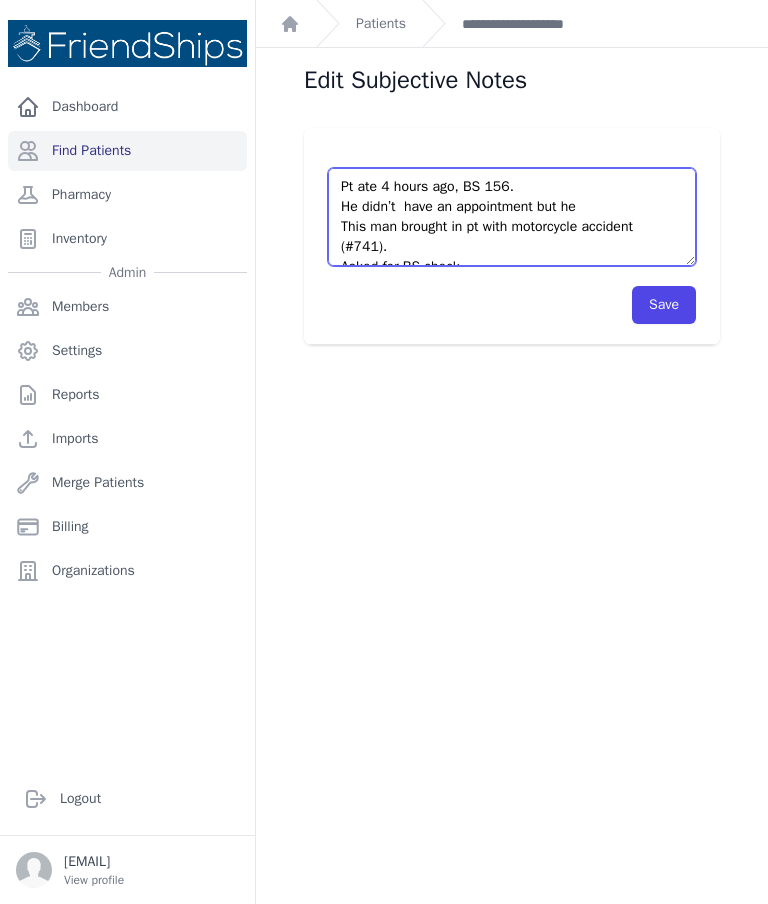 click on "Pt ate 4 hours ago, BS 156.
This man brought in pt with motorcycle accident (#741).
Asked for BS check.
Asking also for meds. Told him he must see the doctor for medication." at bounding box center (512, 217) 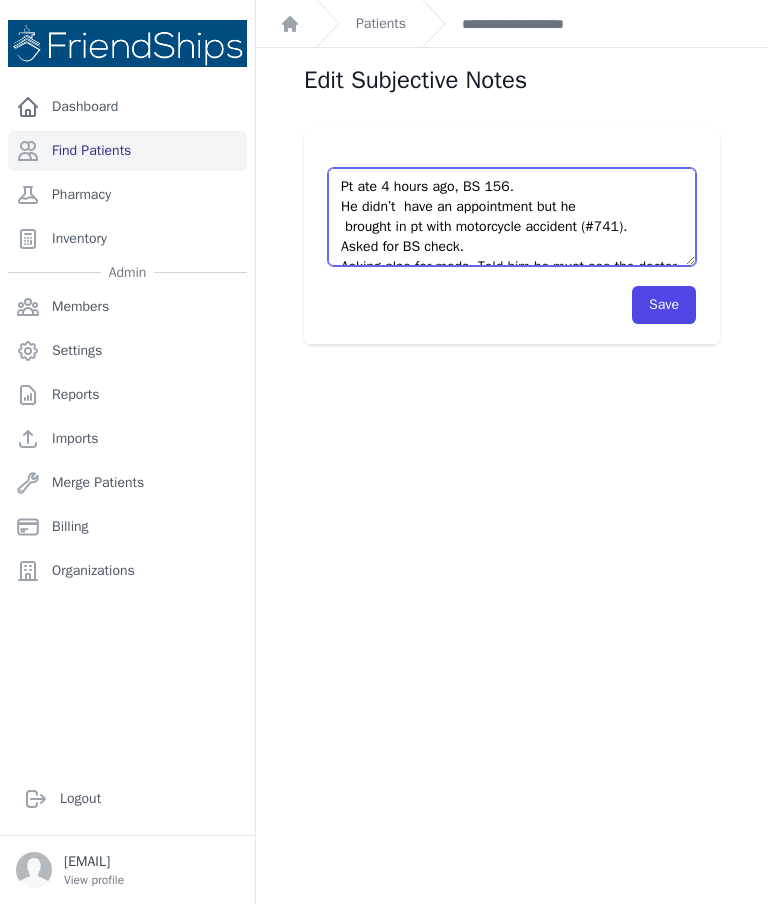 type on "Pt ate 4 hours ago, BS 156.
He didn’t  have an appointment but he brought in pt with motorcycle accident (#741).
Asked for BS check.
Asking also for meds. Told him he must see the doctor for medication." 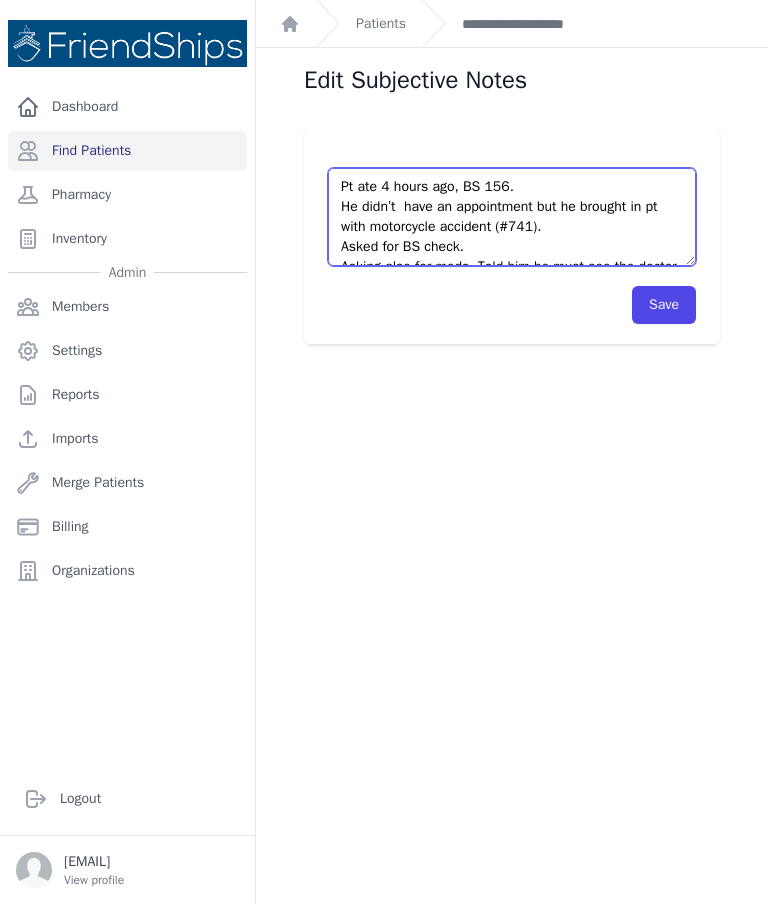 click on "Pt ate 4 hours ago, BS 156.
This man brought in pt with motorcycle accident (#741).
Asked for BS check.
Asking also for meds. Told him he must see the doctor for medication." at bounding box center [512, 217] 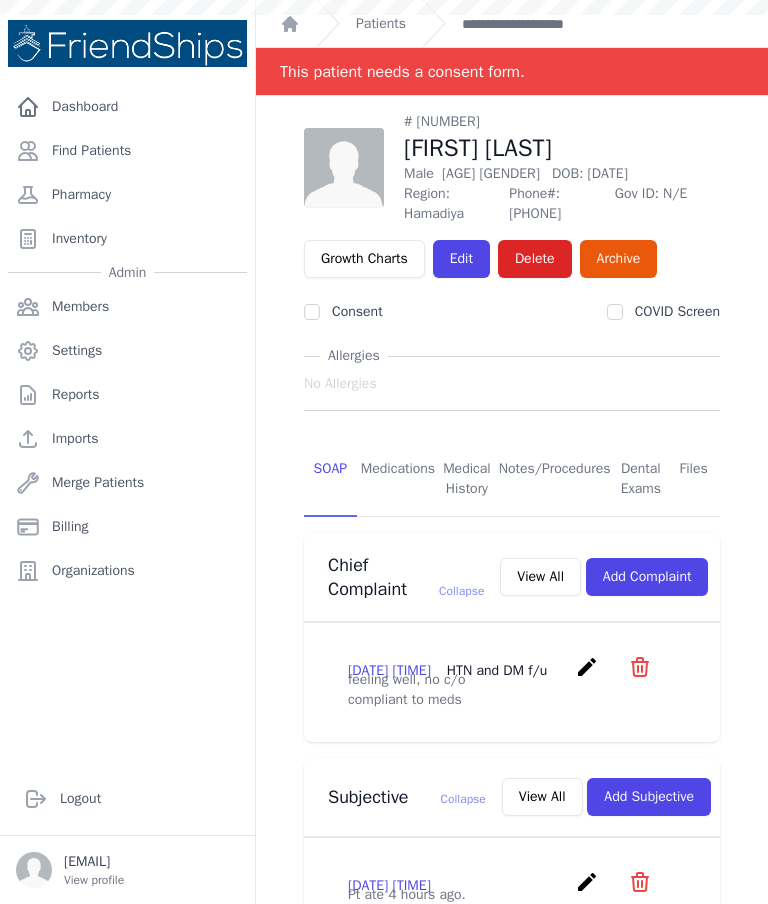 scroll, scrollTop: 0, scrollLeft: 0, axis: both 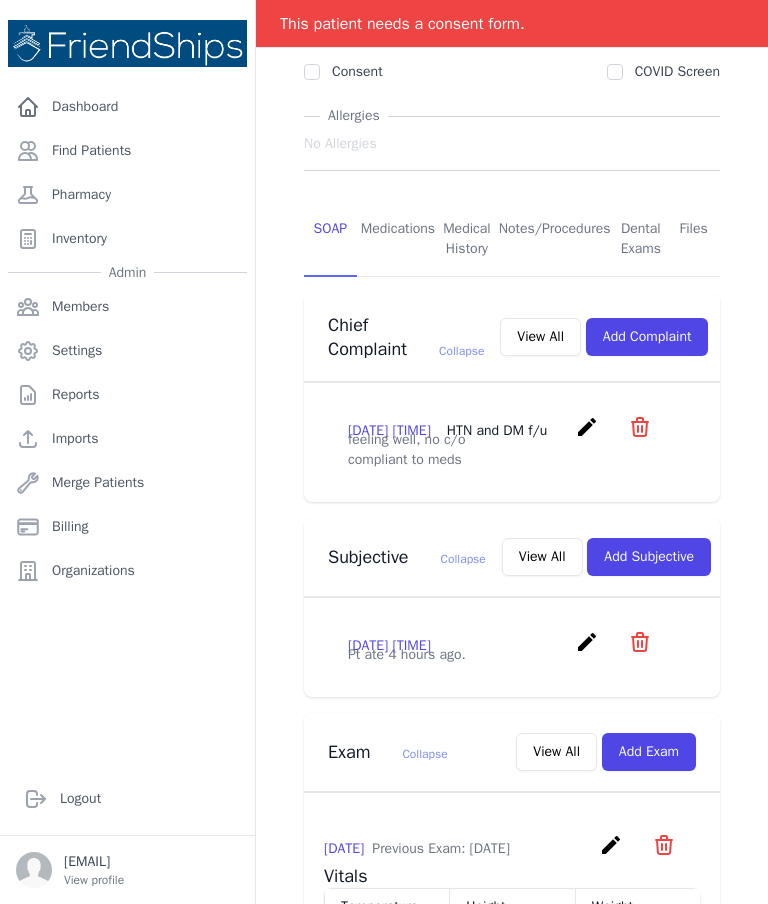 click on "View All" at bounding box center [542, 557] 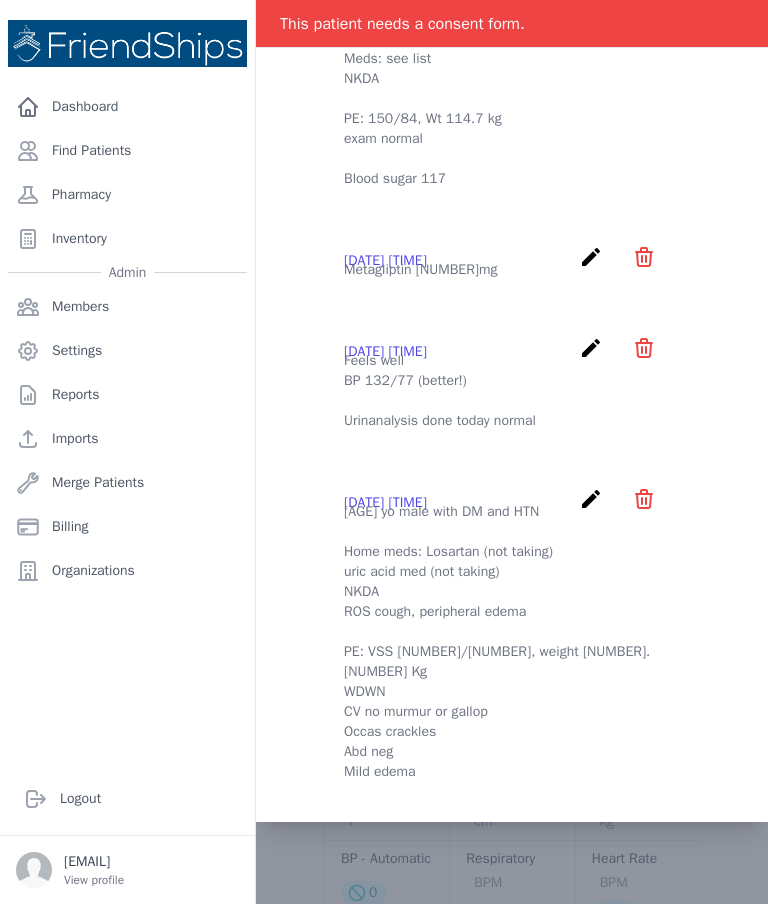scroll, scrollTop: 348, scrollLeft: 0, axis: vertical 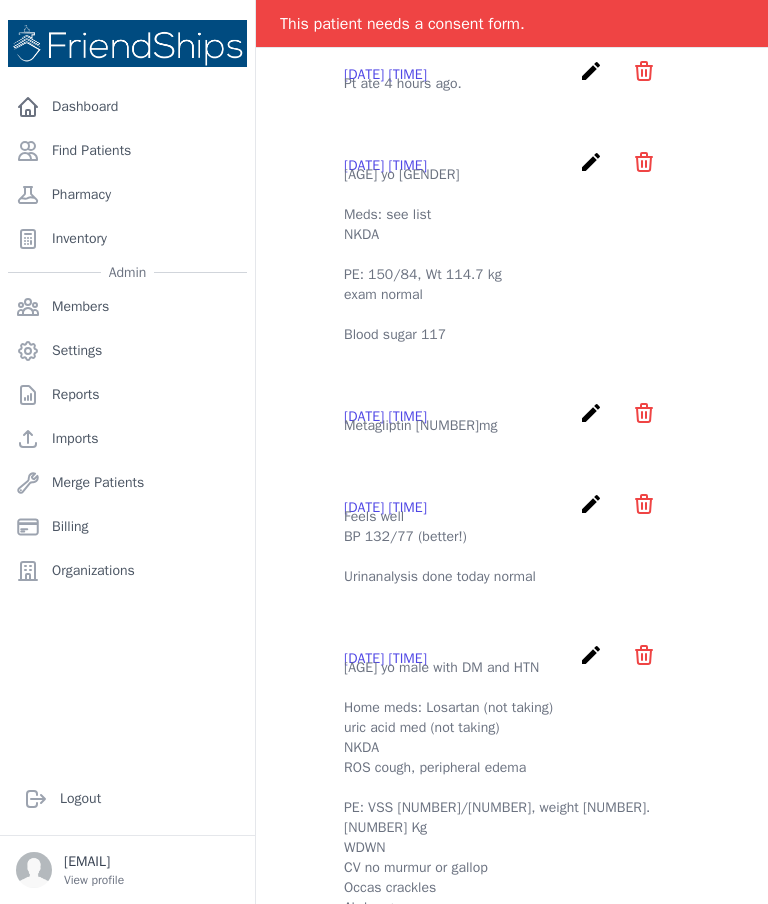 click on "[FIRST] [LAST] - Subjectives
[DATE] [TIME]
create
​
Delete subjective -  Pt ate 4 hours ago.
Are you sure? This action cannot be undone!
Confirm
Cancel
Pt ate 4 hours ago." at bounding box center (512, 440) 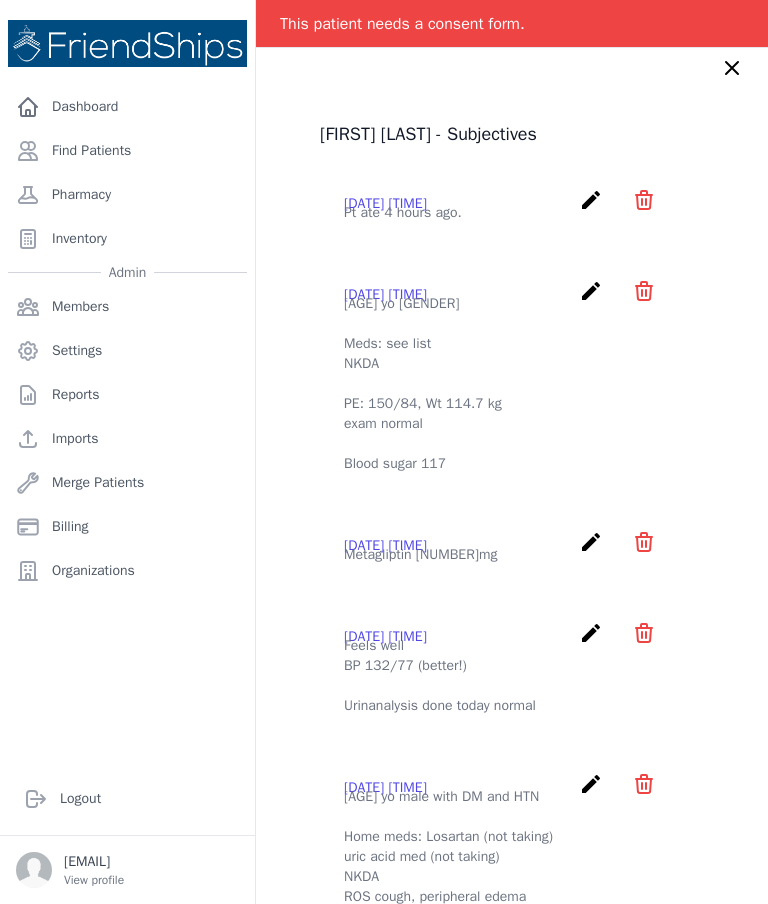 scroll, scrollTop: 83, scrollLeft: 0, axis: vertical 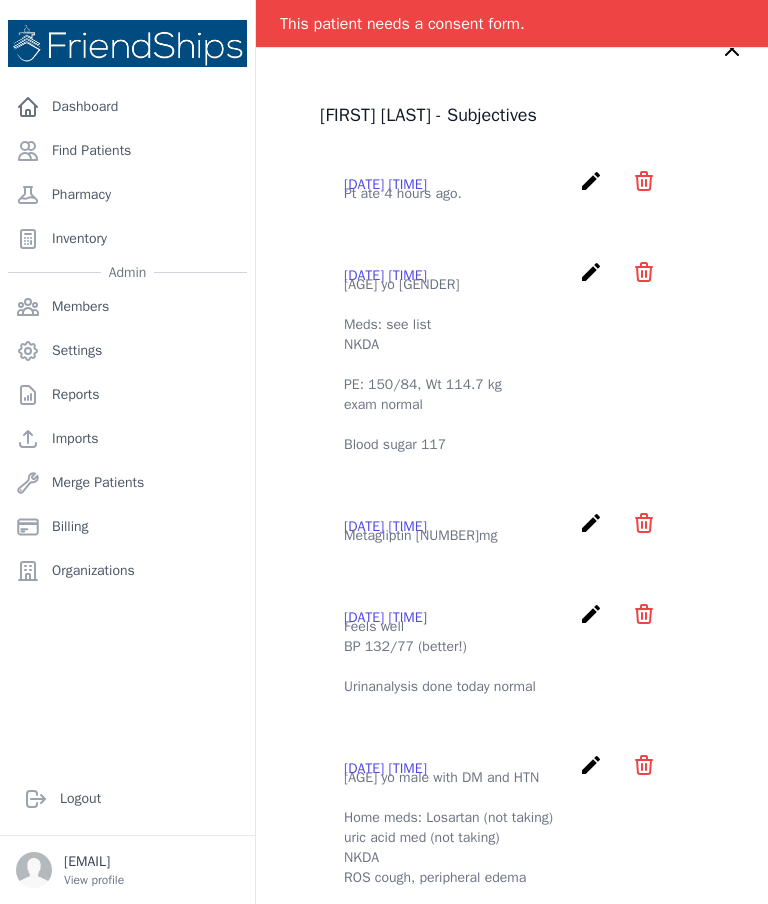 click on "[FIRST] [LAST] - Subjectives
[DATE] [TIME]
create
​
Delete subjective -  Pt ate 4 hours ago.
Are you sure? This action cannot be undone!
Confirm
Cancel
Pt ate 4 hours ago." at bounding box center (512, 550) 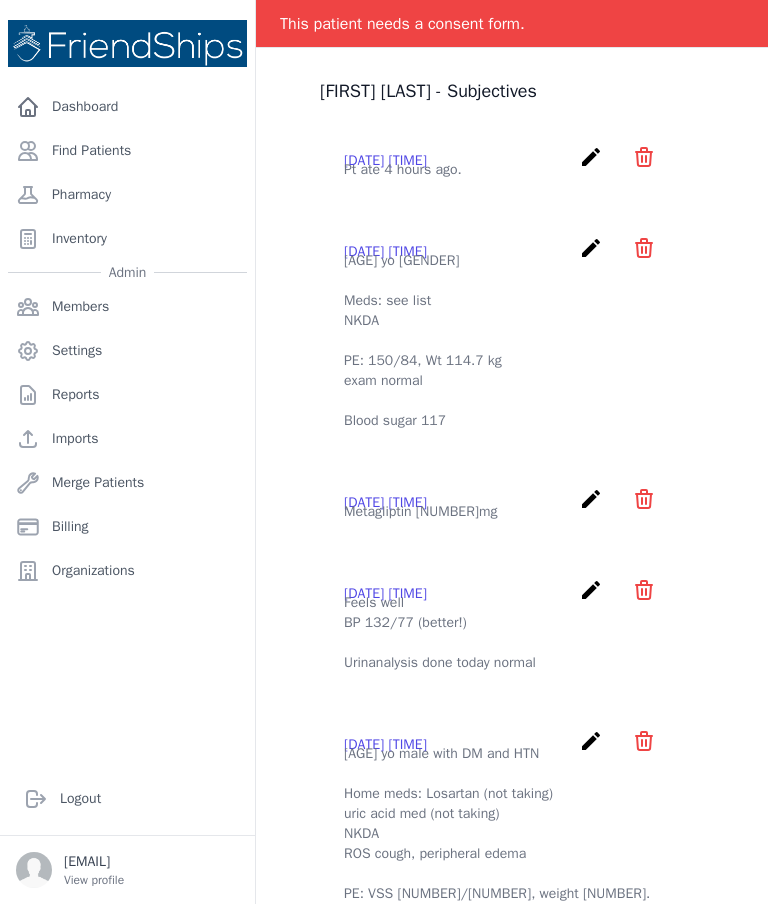 click on "[AGE] yo [GENDER]
Meds: see list
NKDA
PE:  150/84, Wt 114.7 kg
exam normal
Blood sugar 117" at bounding box center (512, 341) 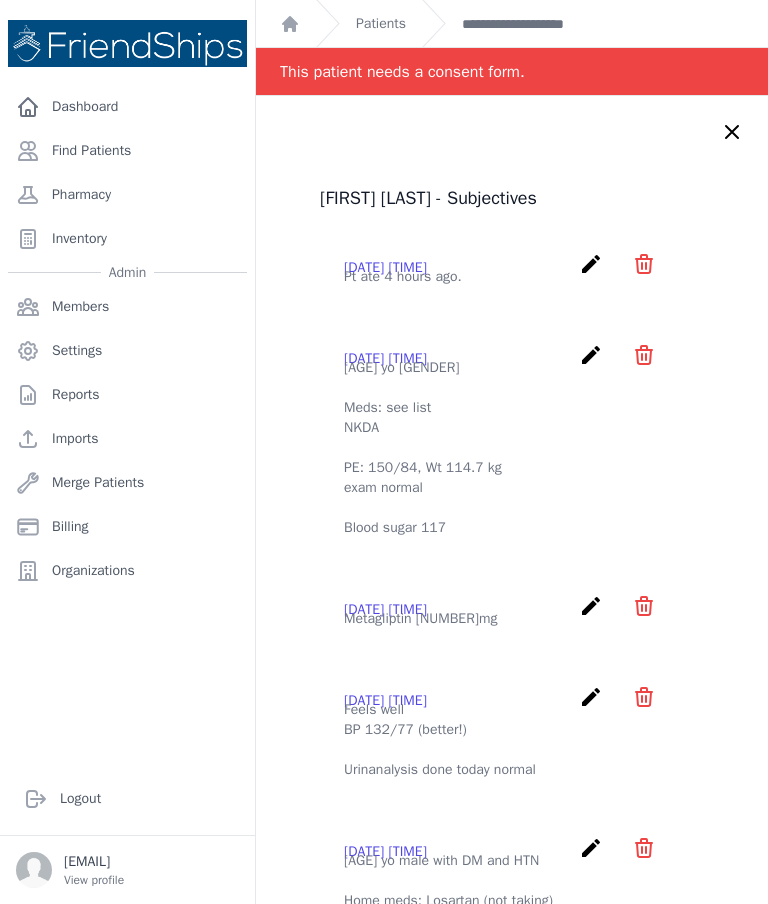 scroll, scrollTop: 0, scrollLeft: 0, axis: both 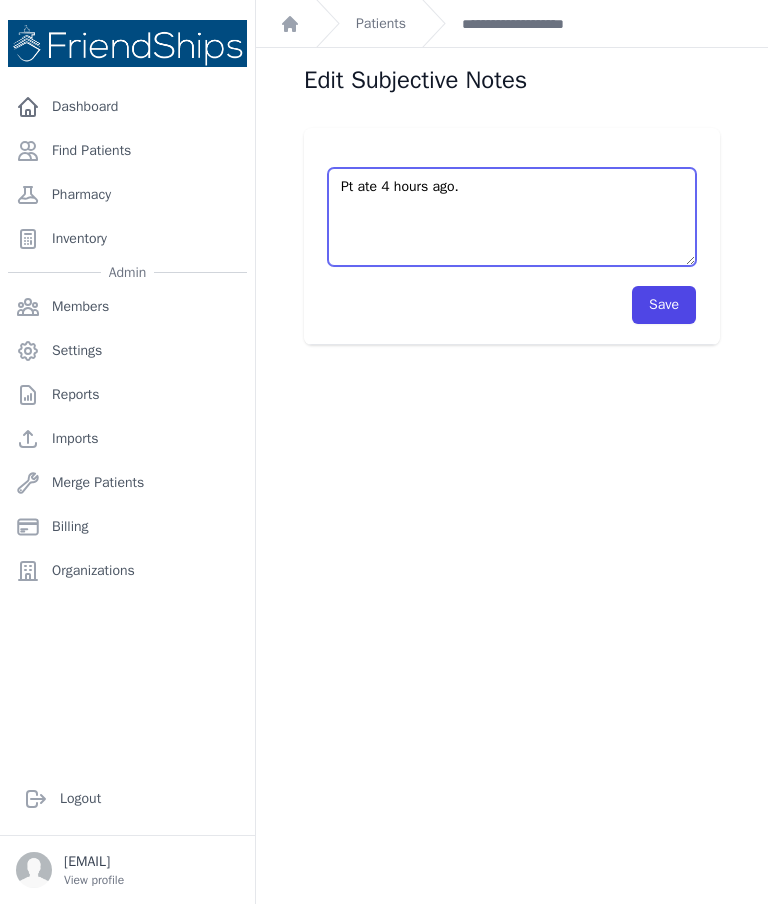 click on "Pt ate 4 hours ago." at bounding box center (512, 217) 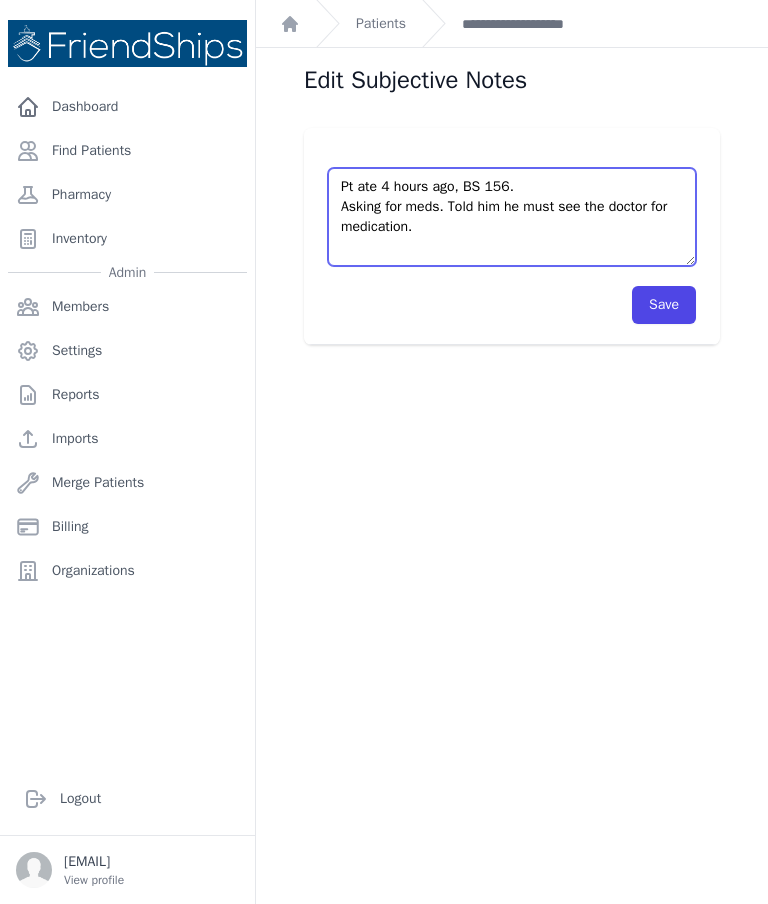 click on "Pt ate 4 hours ago." at bounding box center (512, 217) 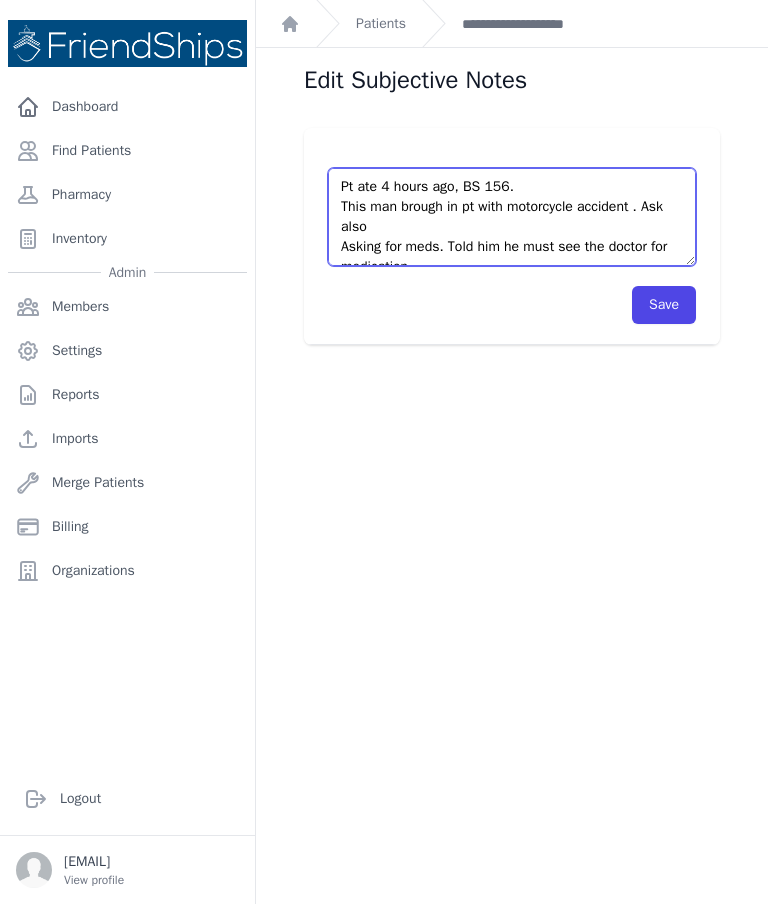 click on "Pt ate 4 hours ago." at bounding box center (512, 217) 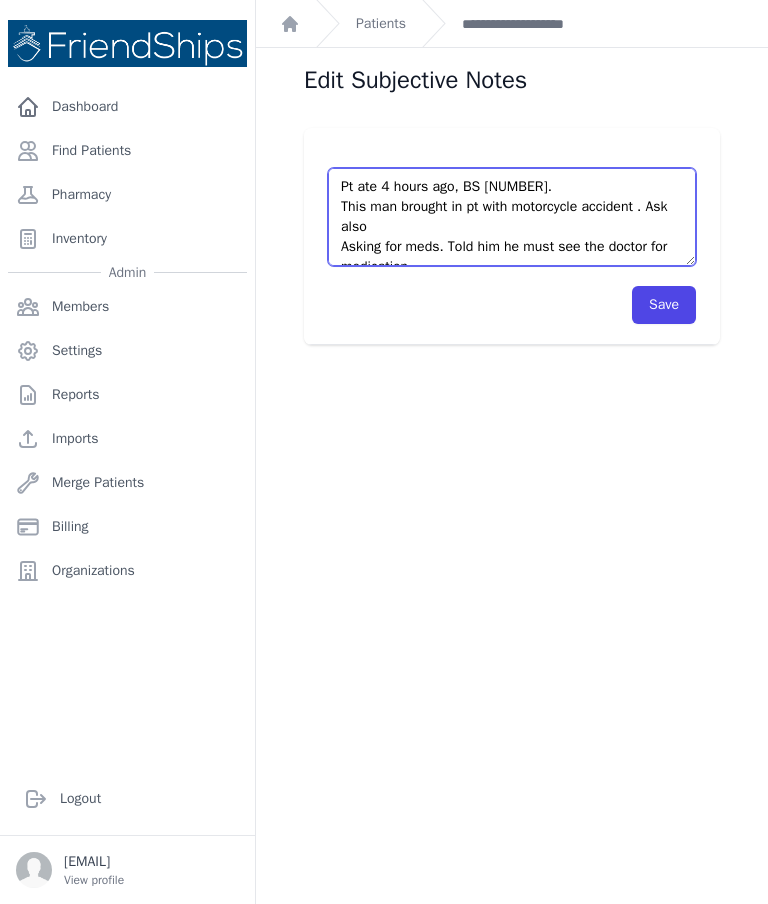 click on "Pt ate 4 hours ago." at bounding box center [512, 217] 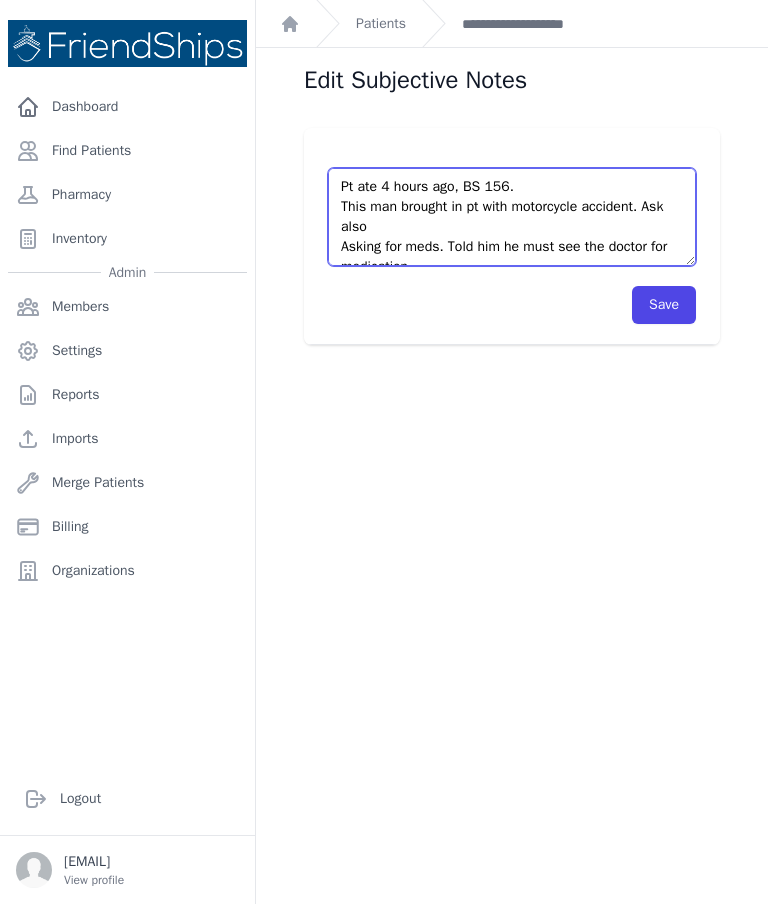 click on "Pt ate 4 hours ago." at bounding box center (512, 217) 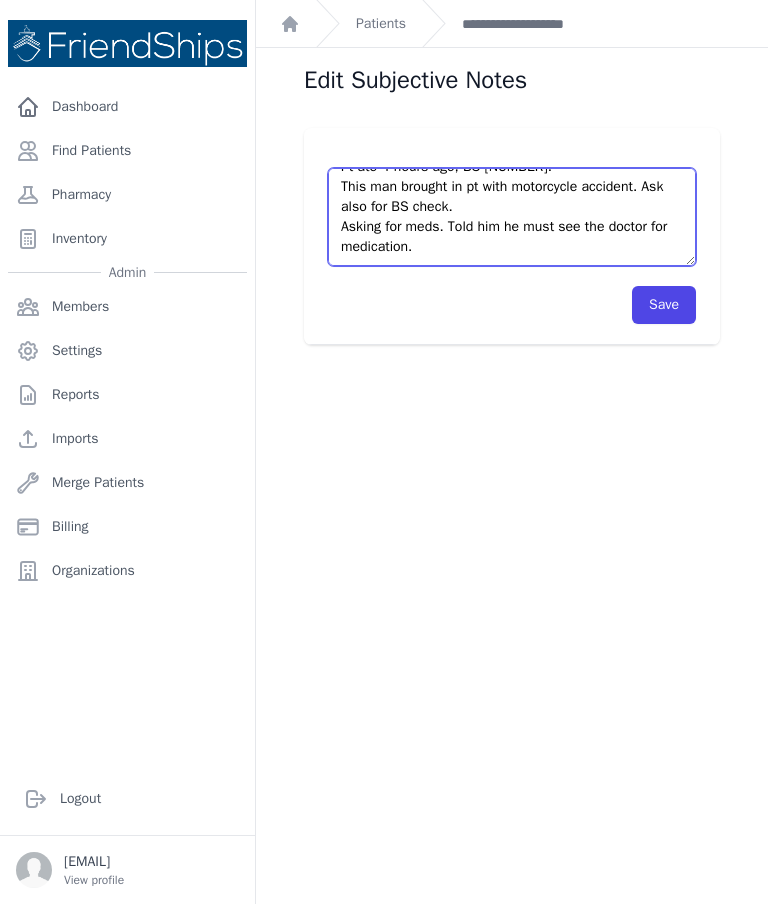 scroll, scrollTop: 20, scrollLeft: 0, axis: vertical 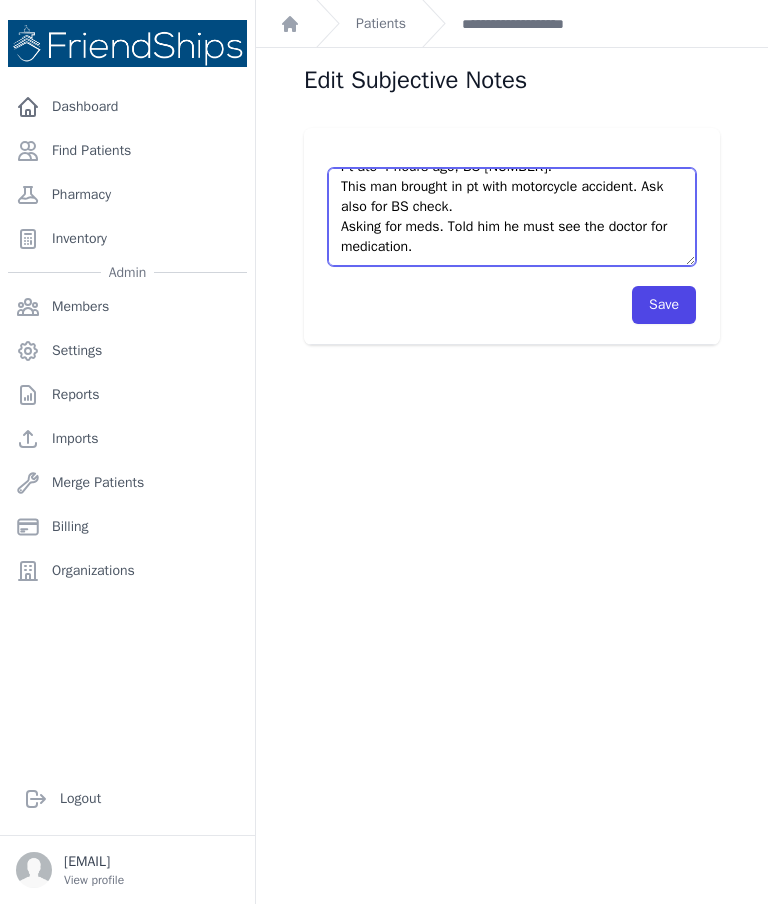 click on "Pt ate 4 hours ago." at bounding box center (512, 217) 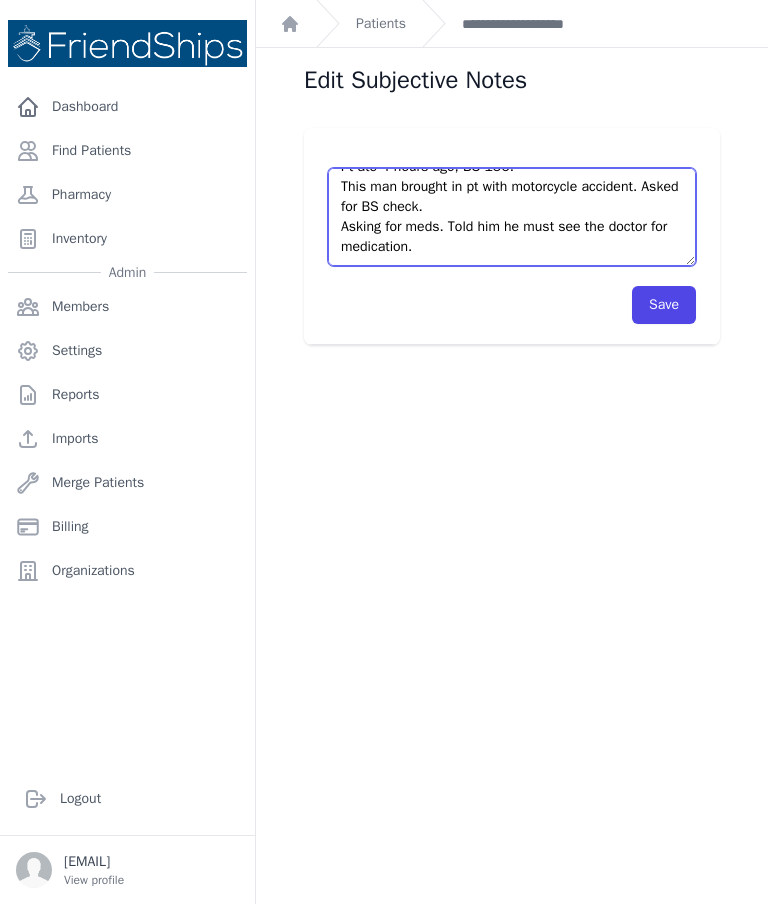 click on "Pt ate 4 hours ago." at bounding box center [512, 217] 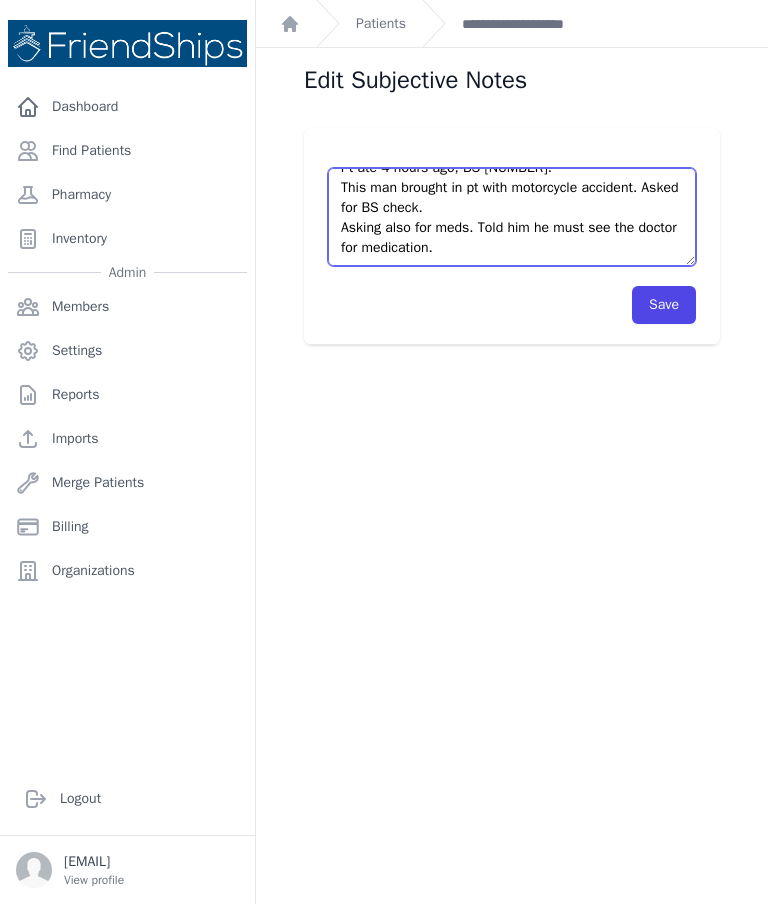 scroll, scrollTop: 19, scrollLeft: 0, axis: vertical 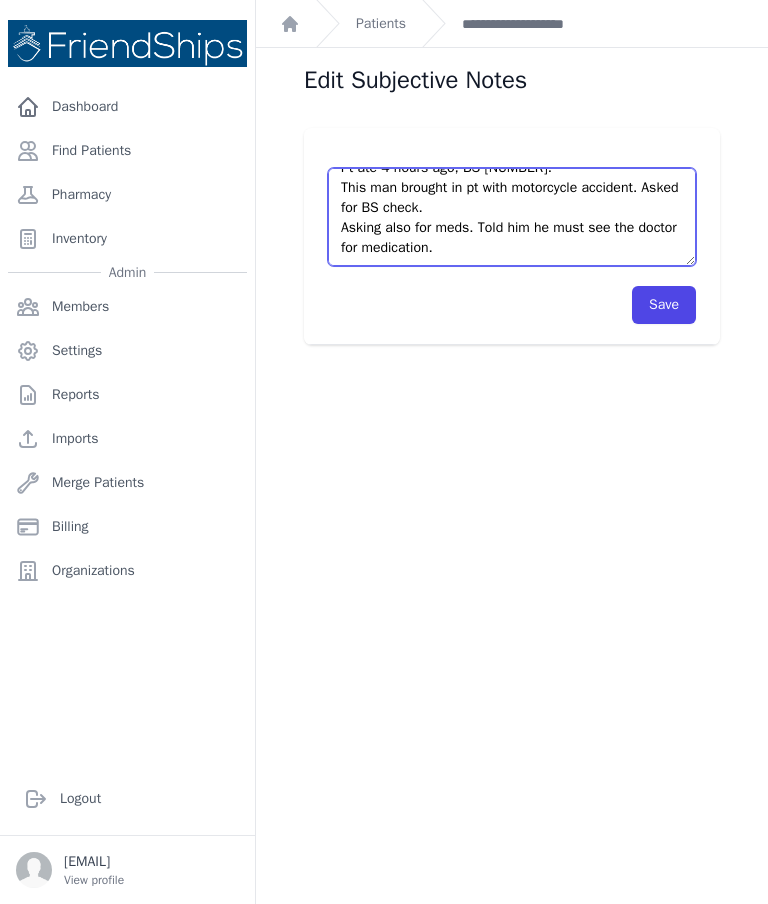 click on "Pt ate 4 hours ago." at bounding box center (512, 217) 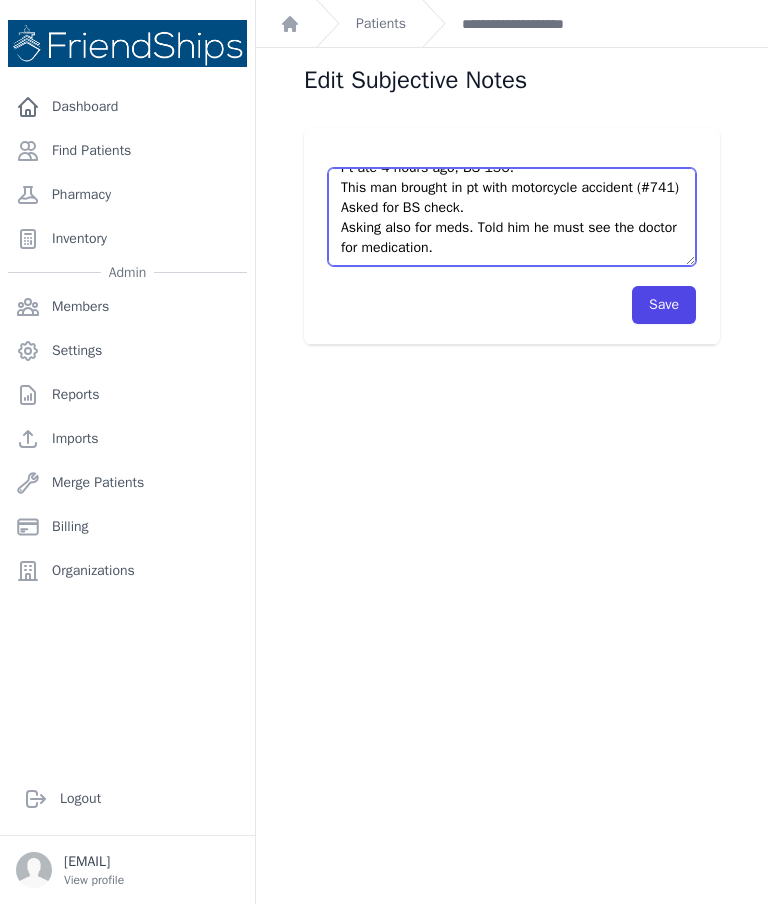 click on "Pt ate 4 hours ago." at bounding box center (512, 217) 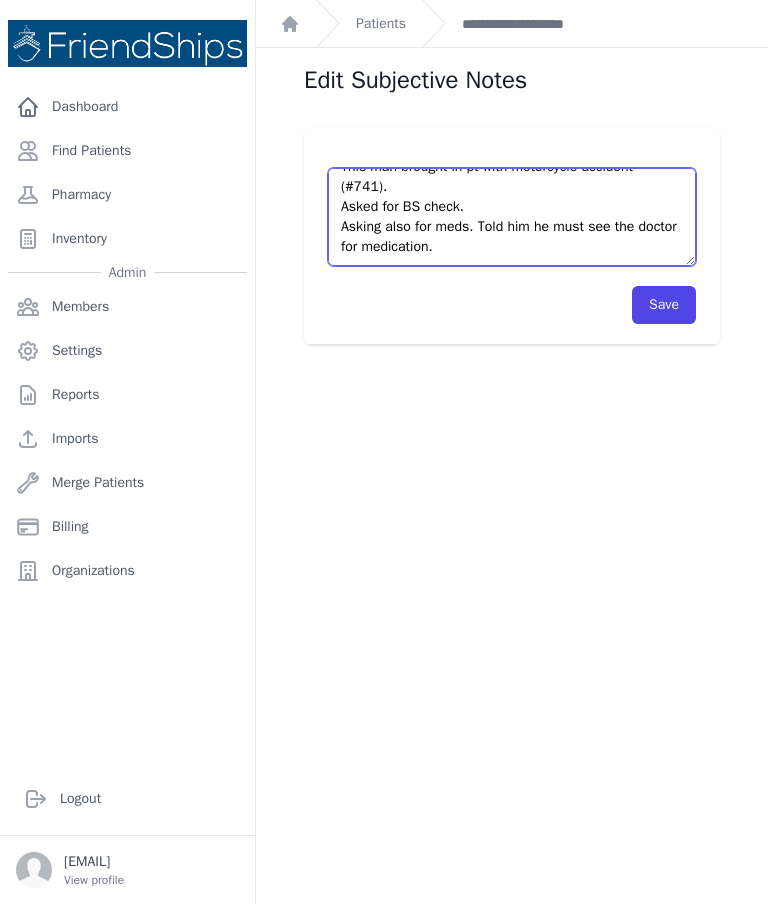 scroll, scrollTop: 40, scrollLeft: 0, axis: vertical 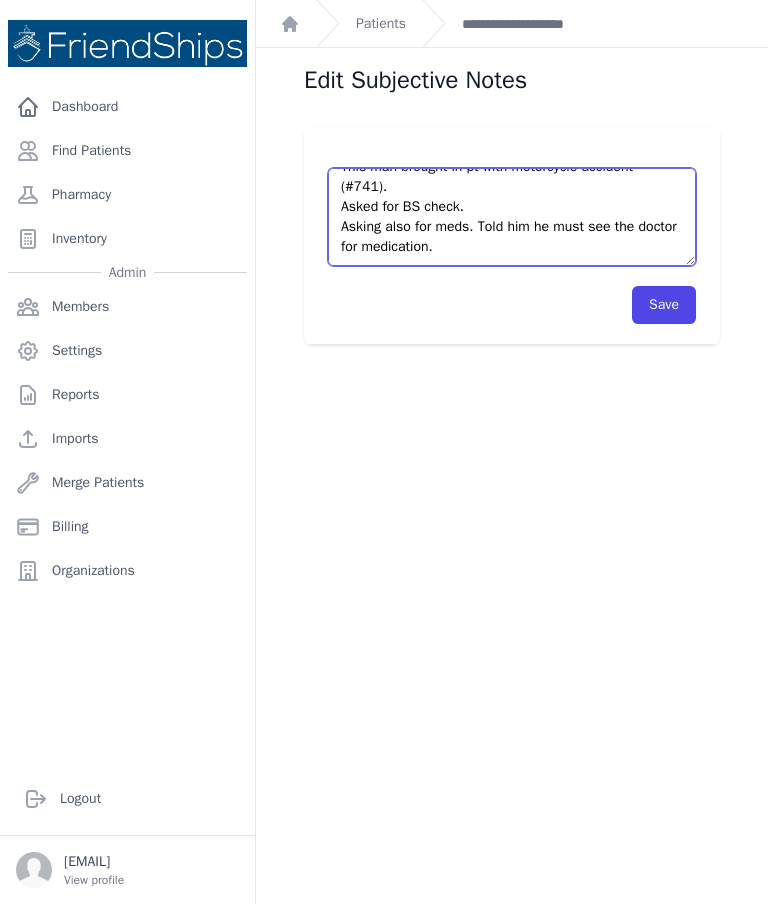 click on "Pt ate 4 hours ago." at bounding box center (512, 217) 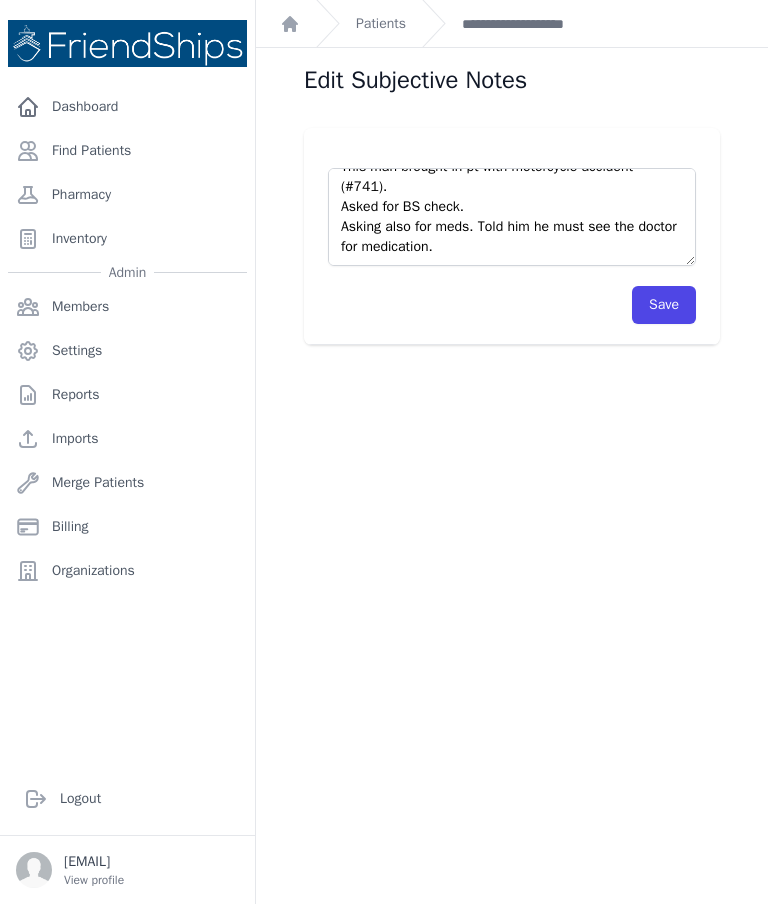 click on "Save" at bounding box center [664, 305] 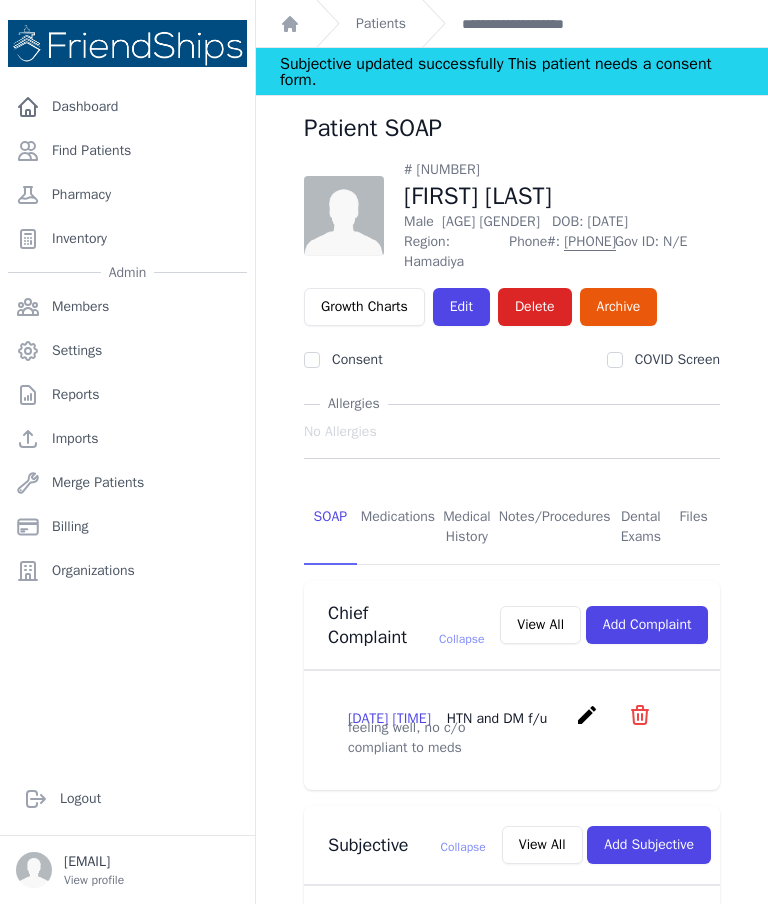 scroll, scrollTop: 0, scrollLeft: 0, axis: both 